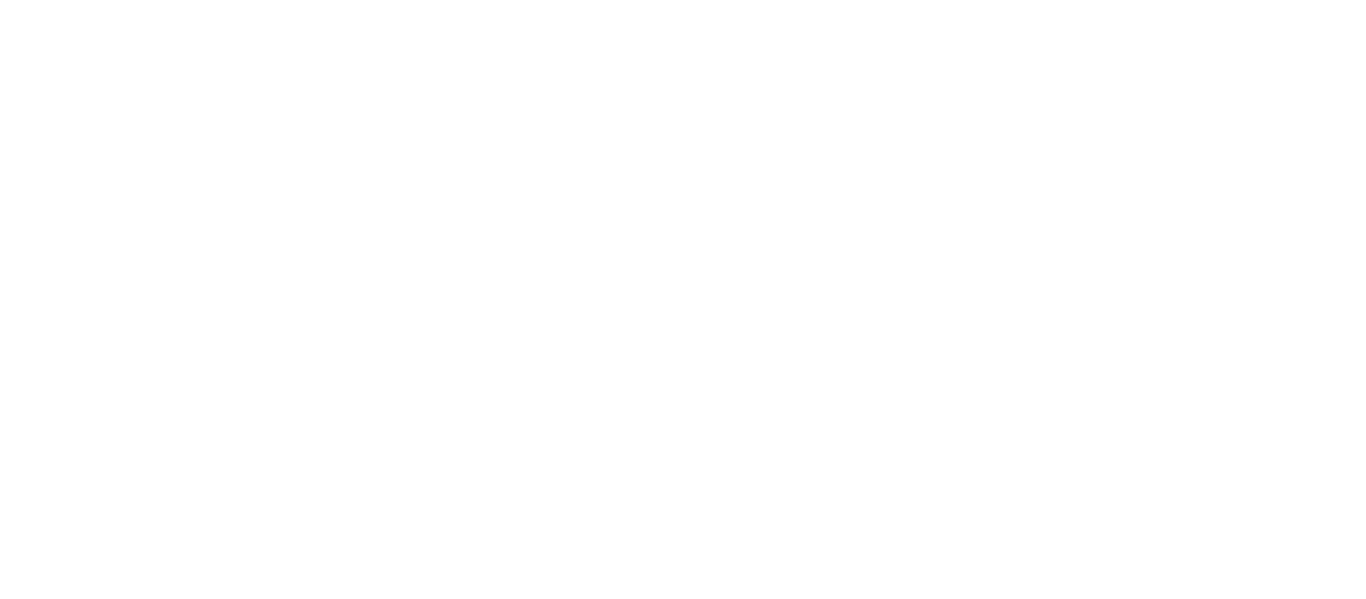 scroll, scrollTop: 0, scrollLeft: 0, axis: both 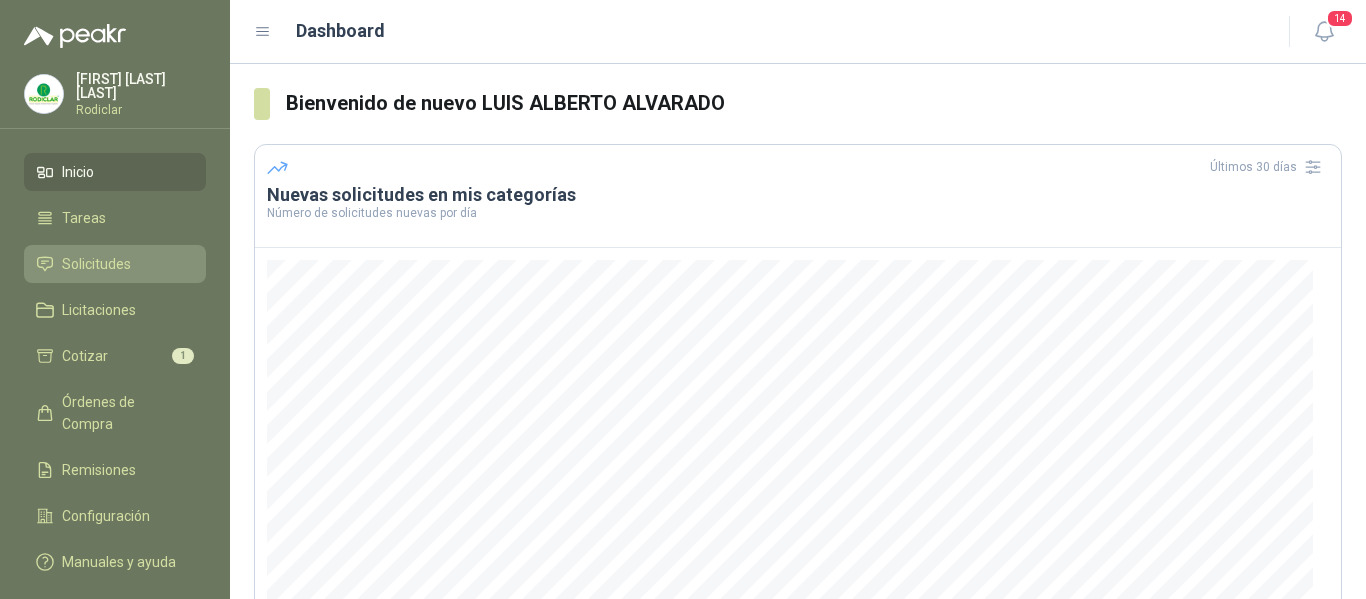 click on "Solicitudes" at bounding box center (96, 264) 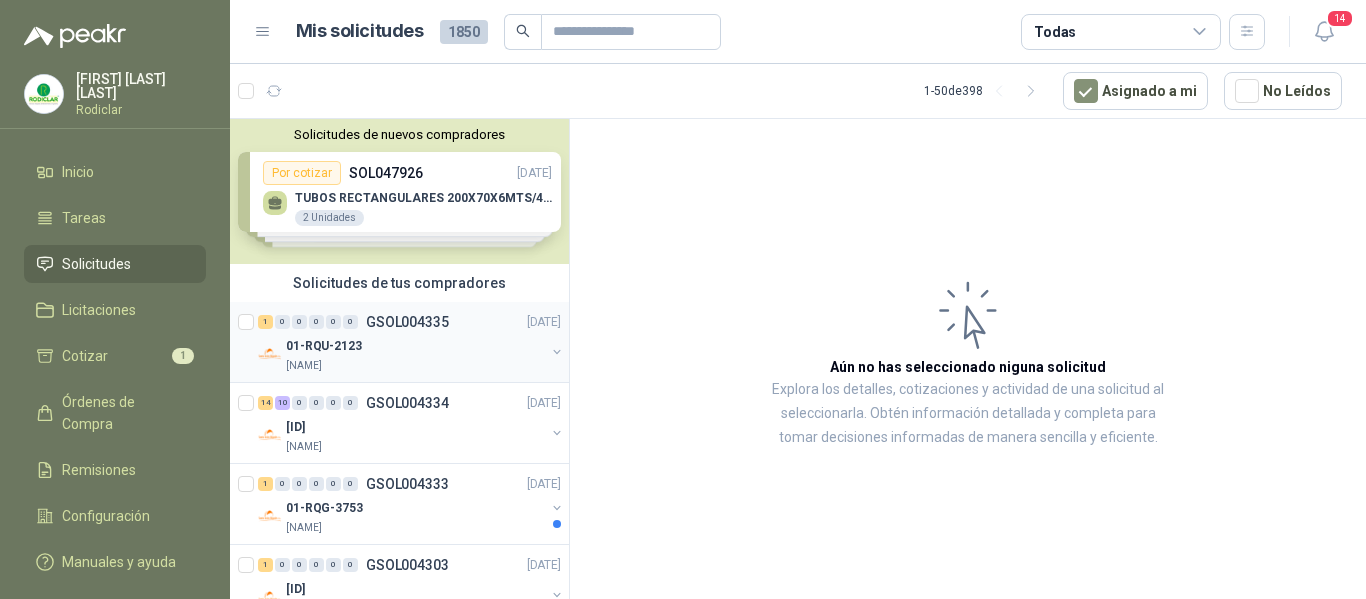 click on "01-RQU-2123" at bounding box center [415, 346] 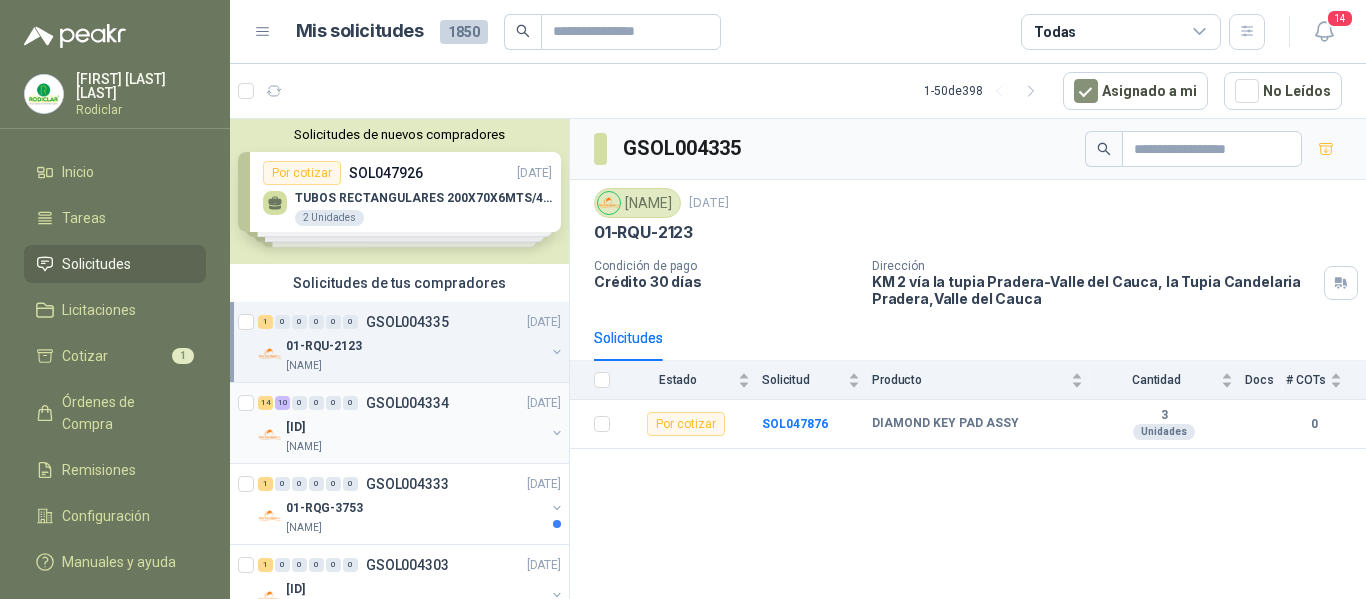 click on "[ID]" at bounding box center (415, 427) 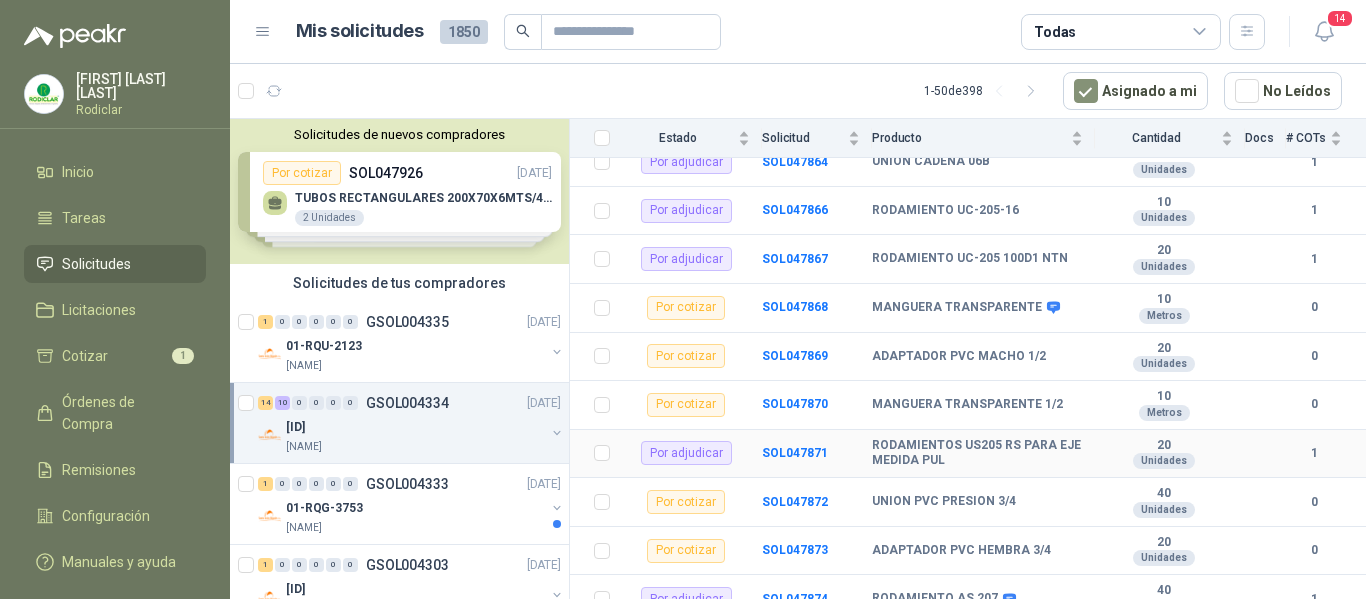scroll, scrollTop: 961, scrollLeft: 0, axis: vertical 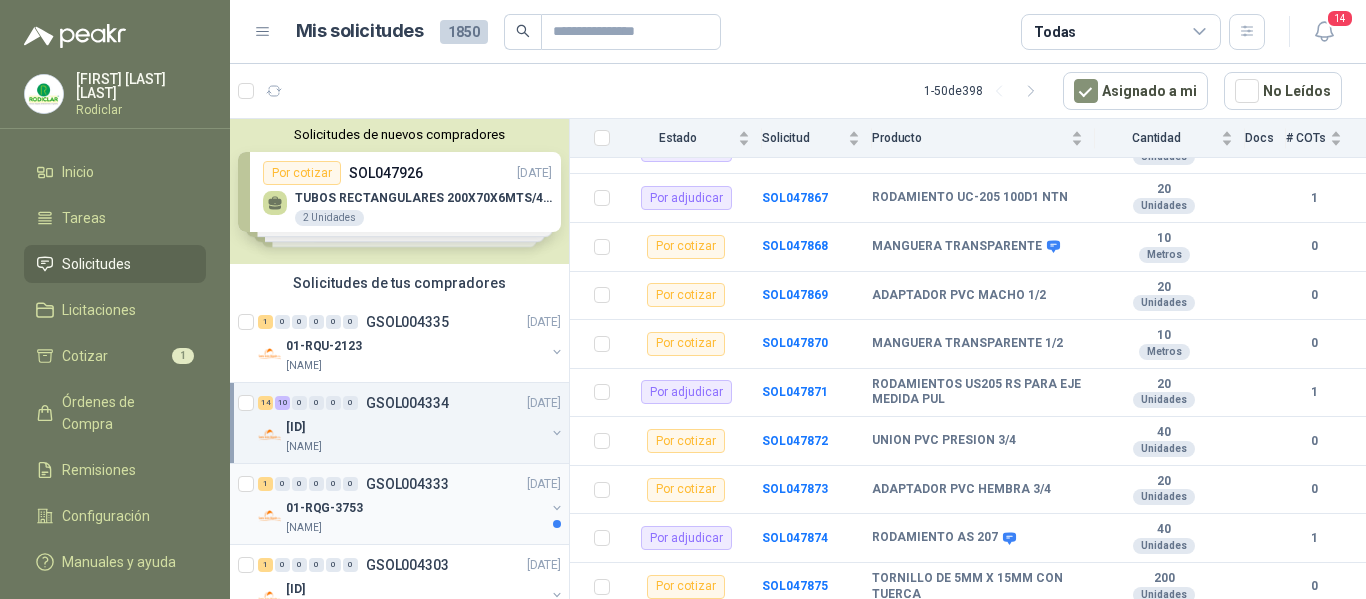 click on "01-RQG-3753" at bounding box center [415, 508] 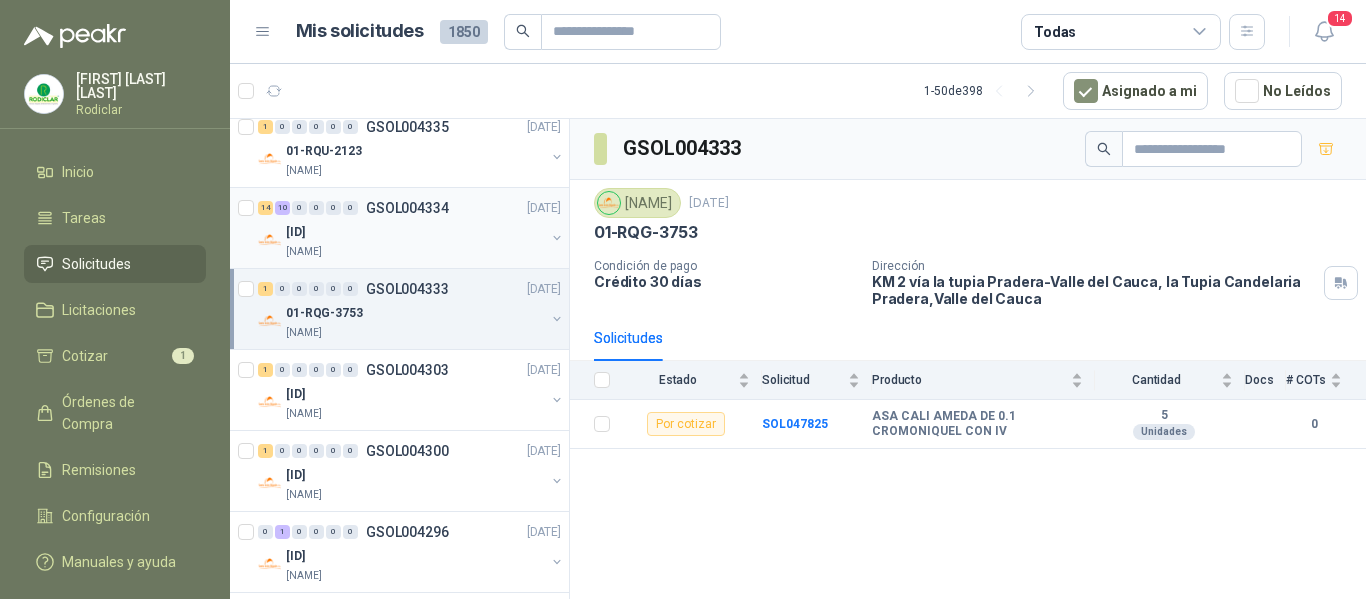 scroll, scrollTop: 200, scrollLeft: 0, axis: vertical 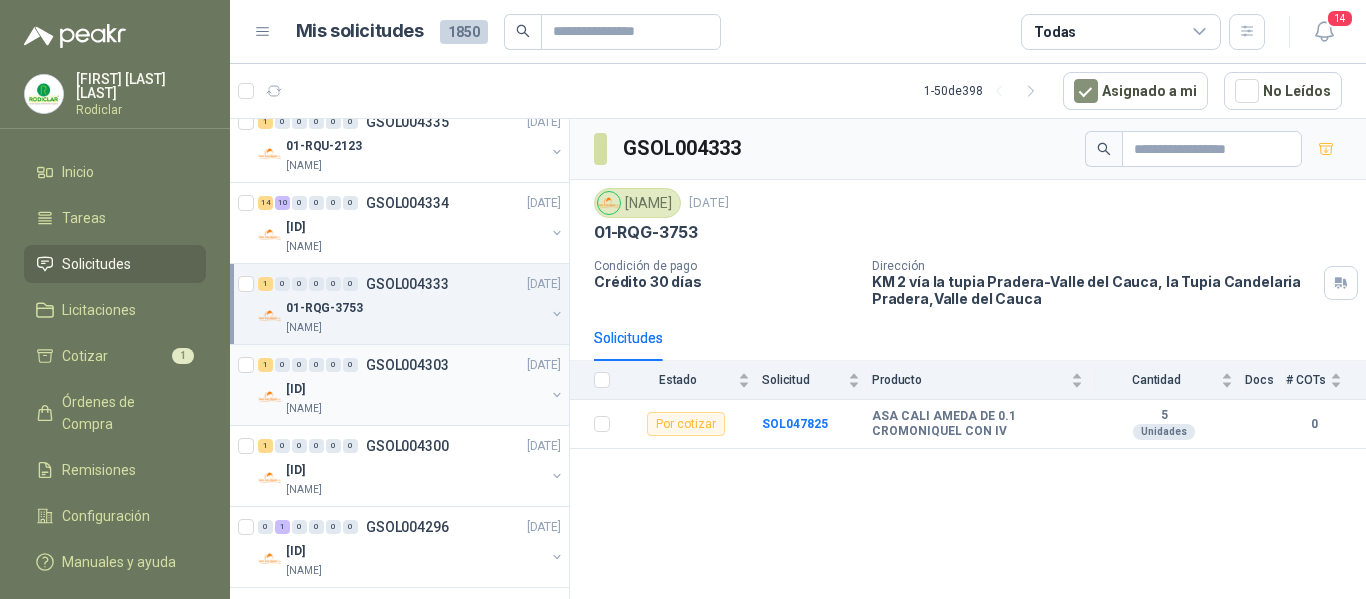 click on "[ID]" at bounding box center (415, 389) 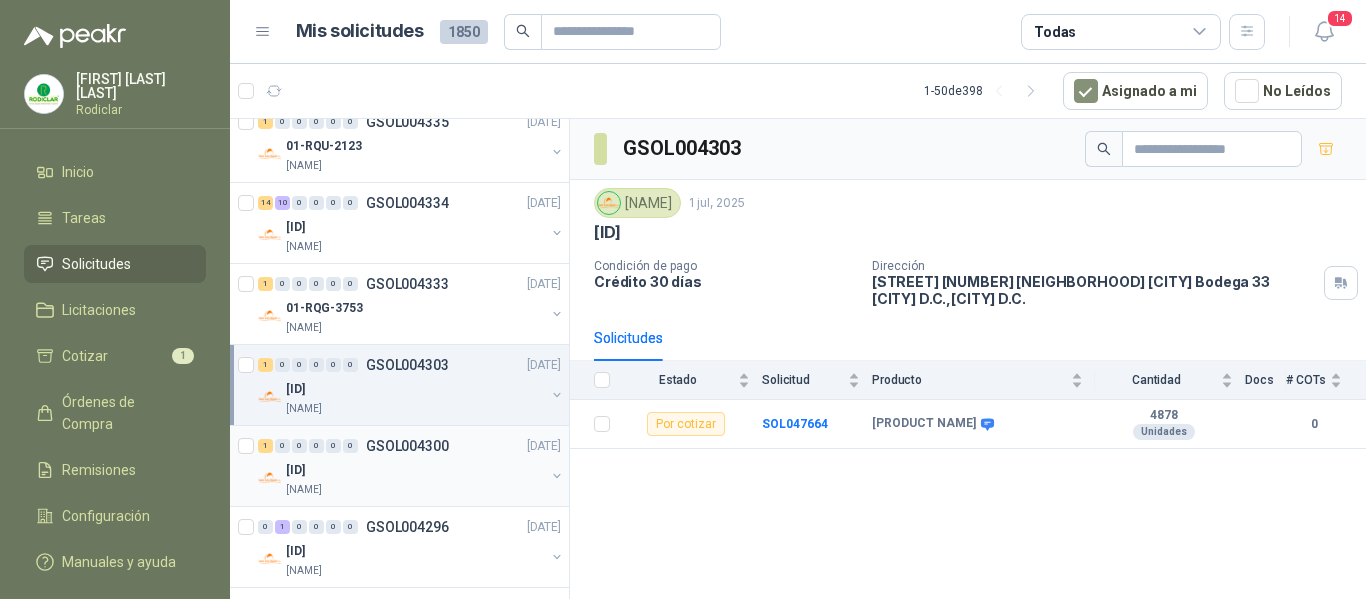 click on "[ID]" at bounding box center (415, 470) 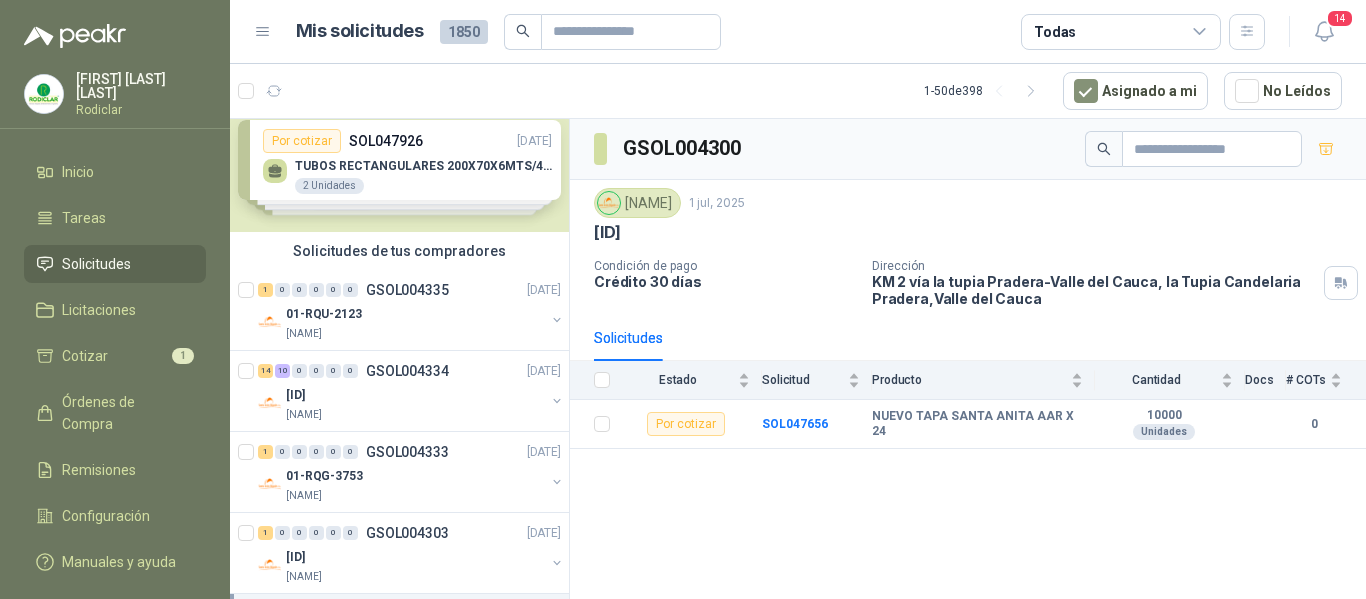 scroll, scrollTop: 0, scrollLeft: 0, axis: both 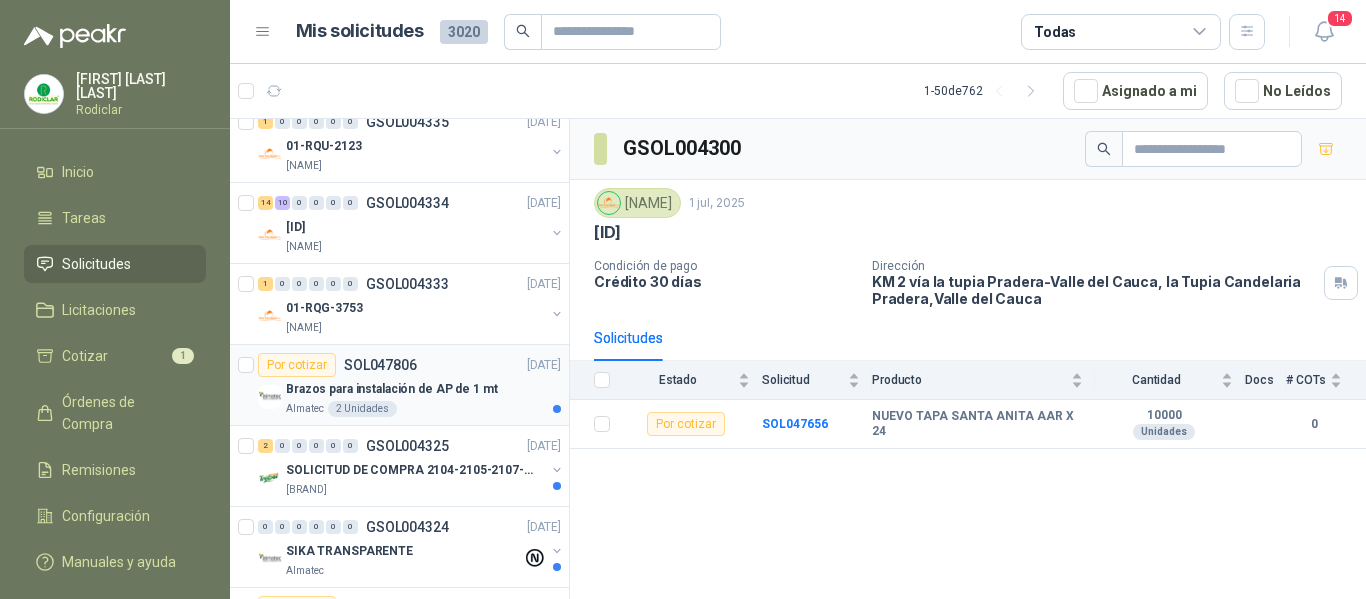 click on "Almatec 2 Unidades" at bounding box center (423, 409) 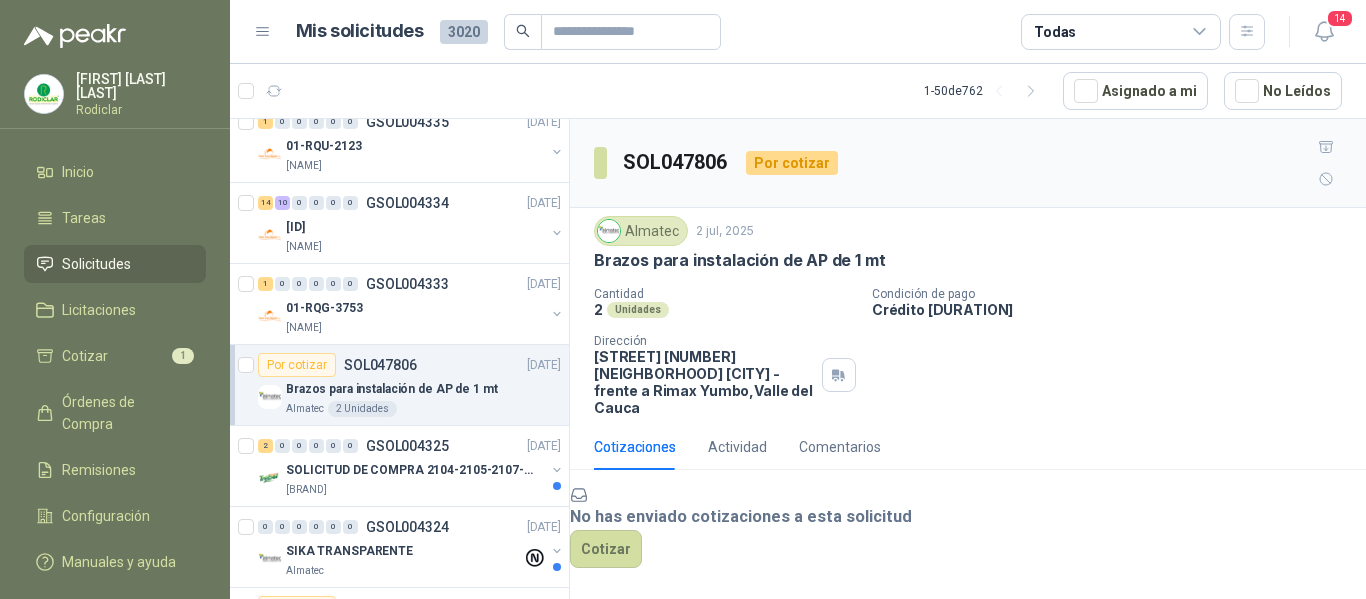 scroll, scrollTop: 87, scrollLeft: 0, axis: vertical 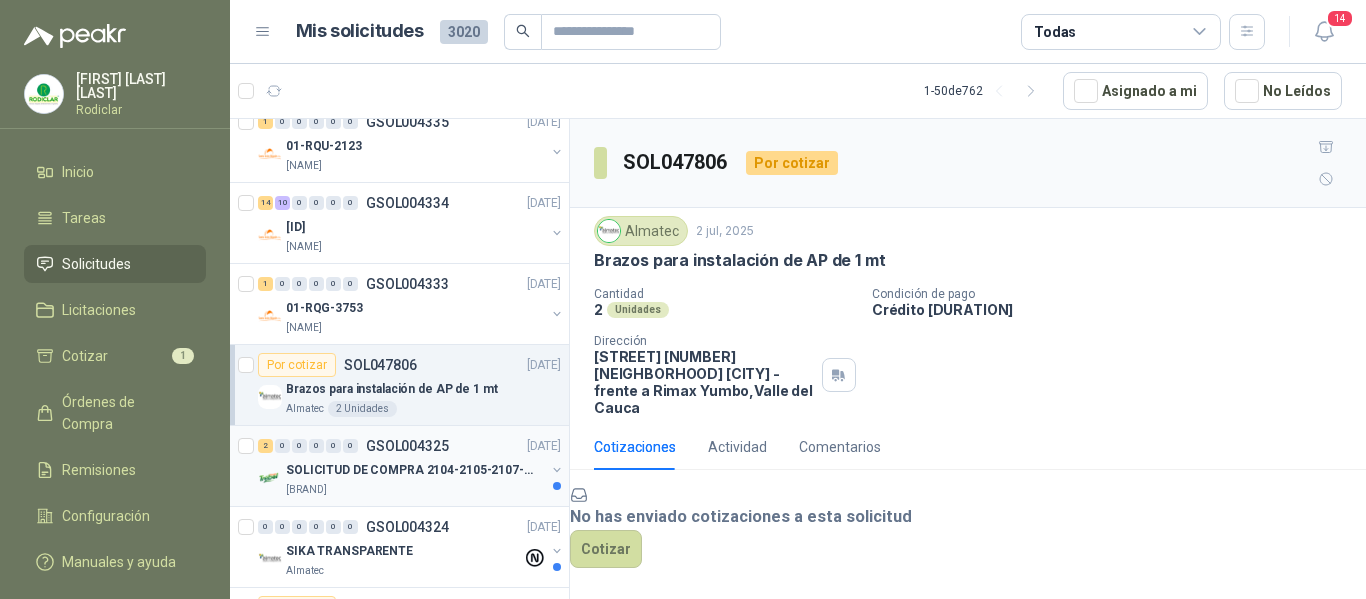 click on "[BRAND]" at bounding box center (415, 490) 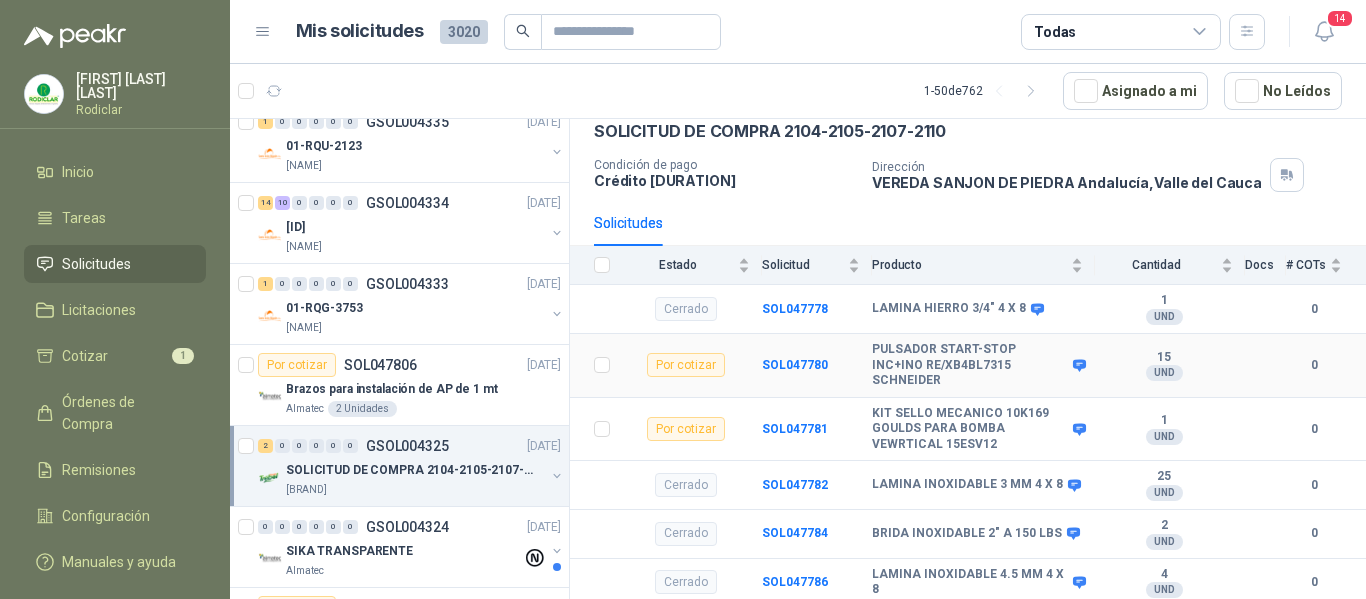 scroll, scrollTop: 102, scrollLeft: 0, axis: vertical 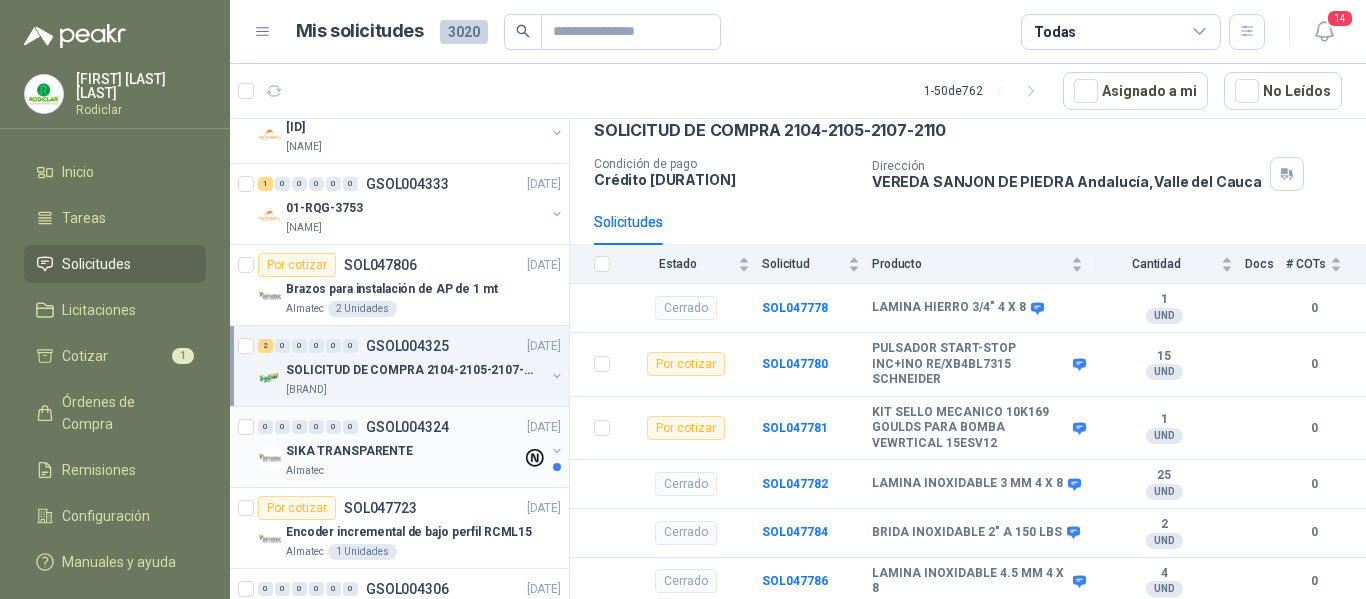 click on "Almatec" at bounding box center (404, 471) 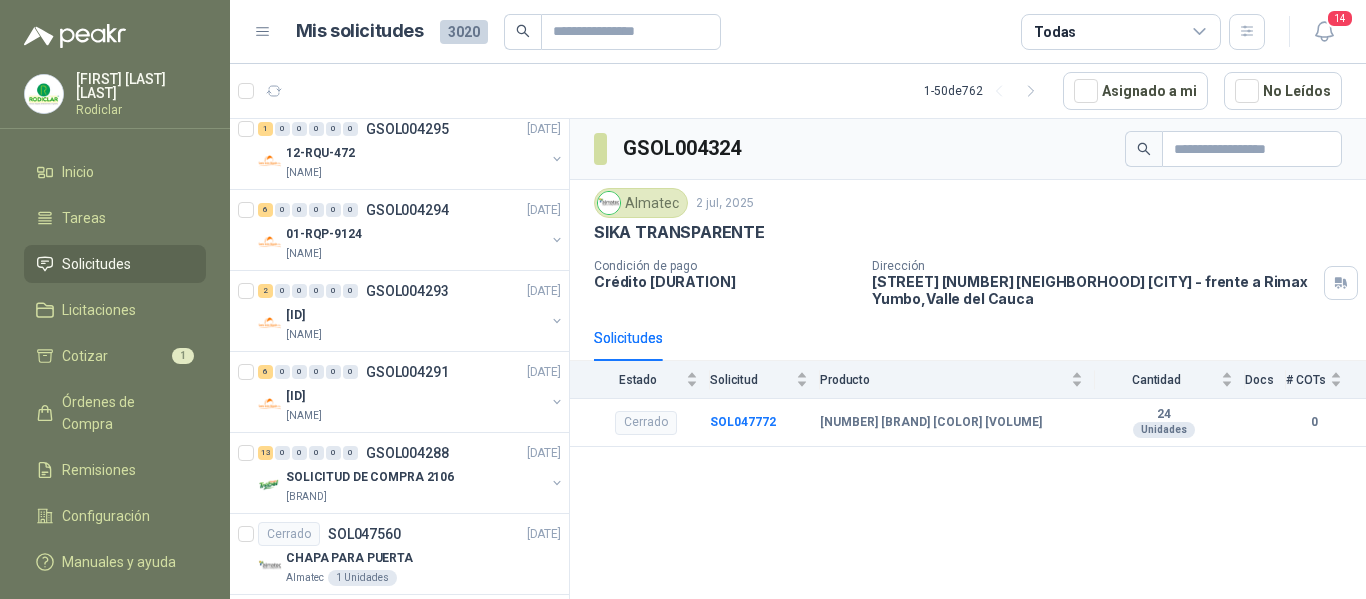 scroll, scrollTop: 1100, scrollLeft: 0, axis: vertical 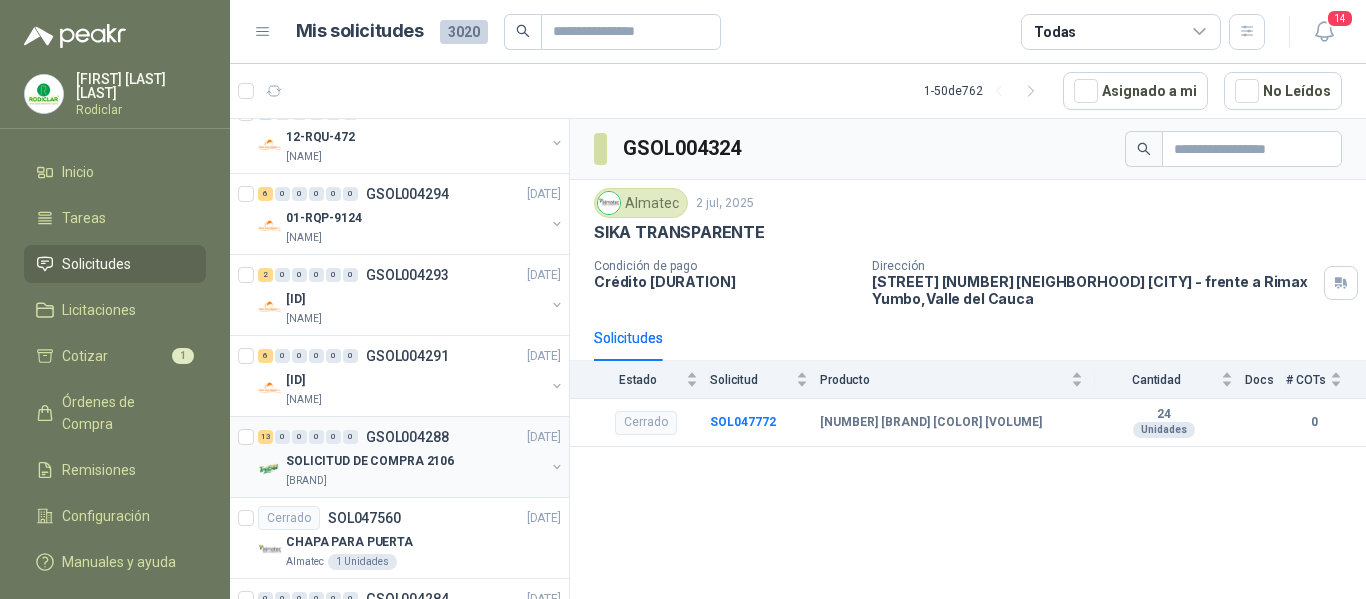 click on "[BRAND]" at bounding box center (415, 481) 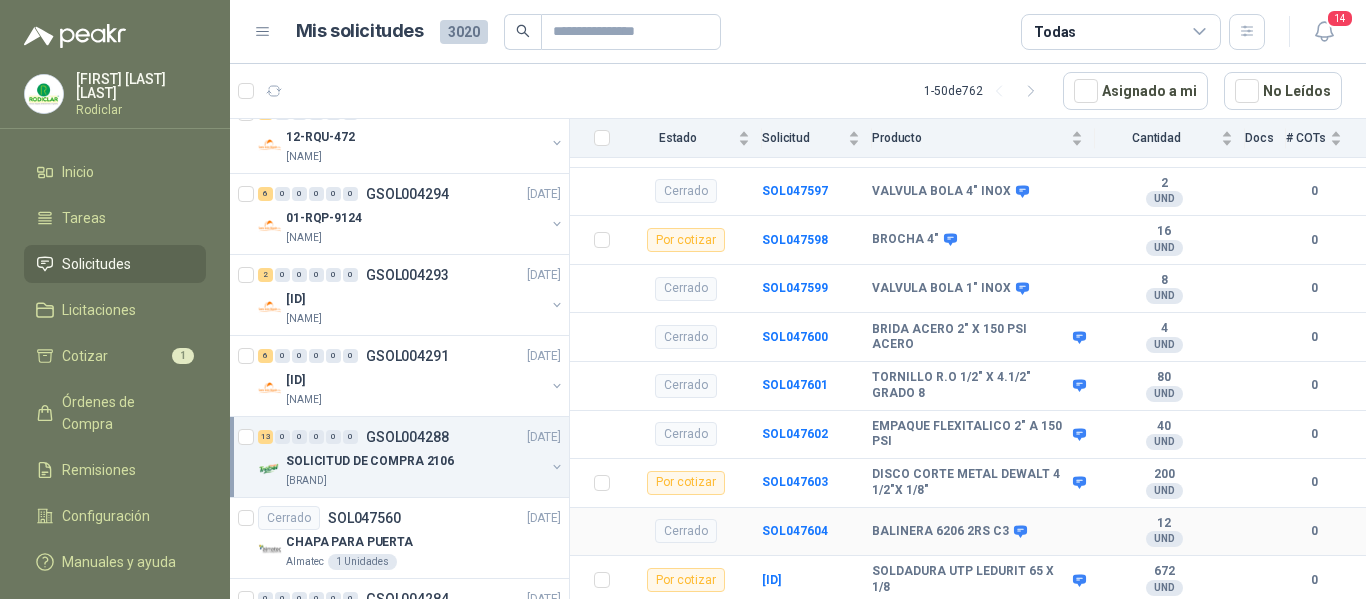 scroll, scrollTop: 1347, scrollLeft: 0, axis: vertical 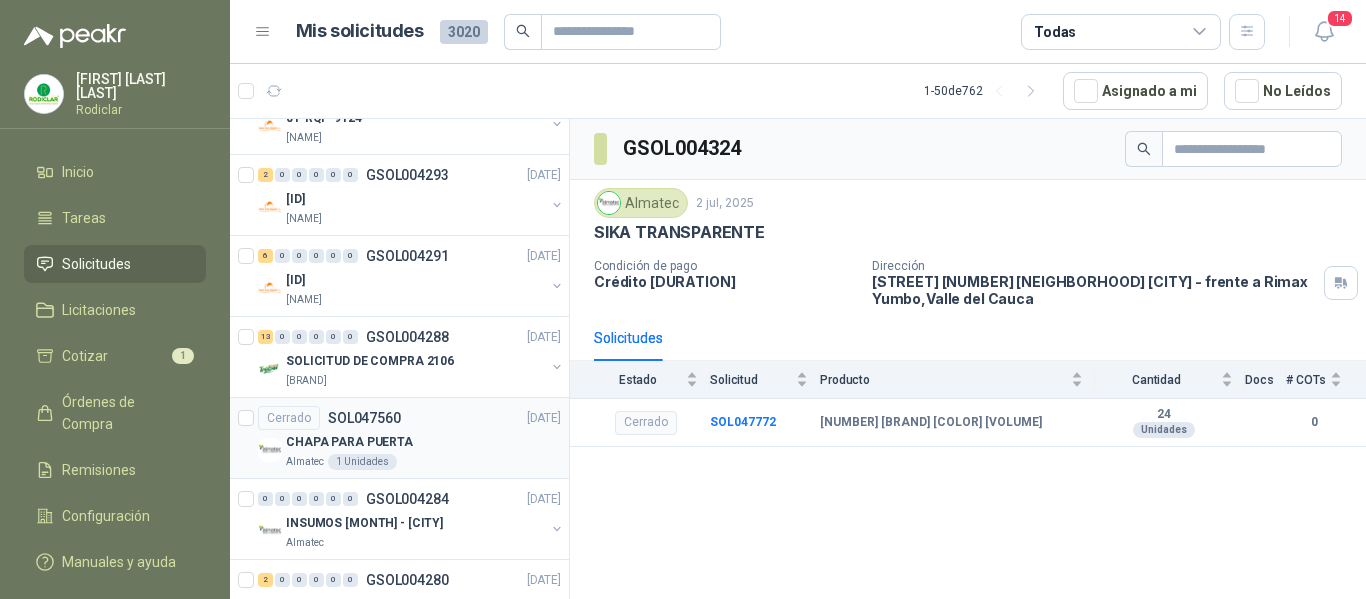 click on "CHAPA PARA PUERTA" at bounding box center (423, 442) 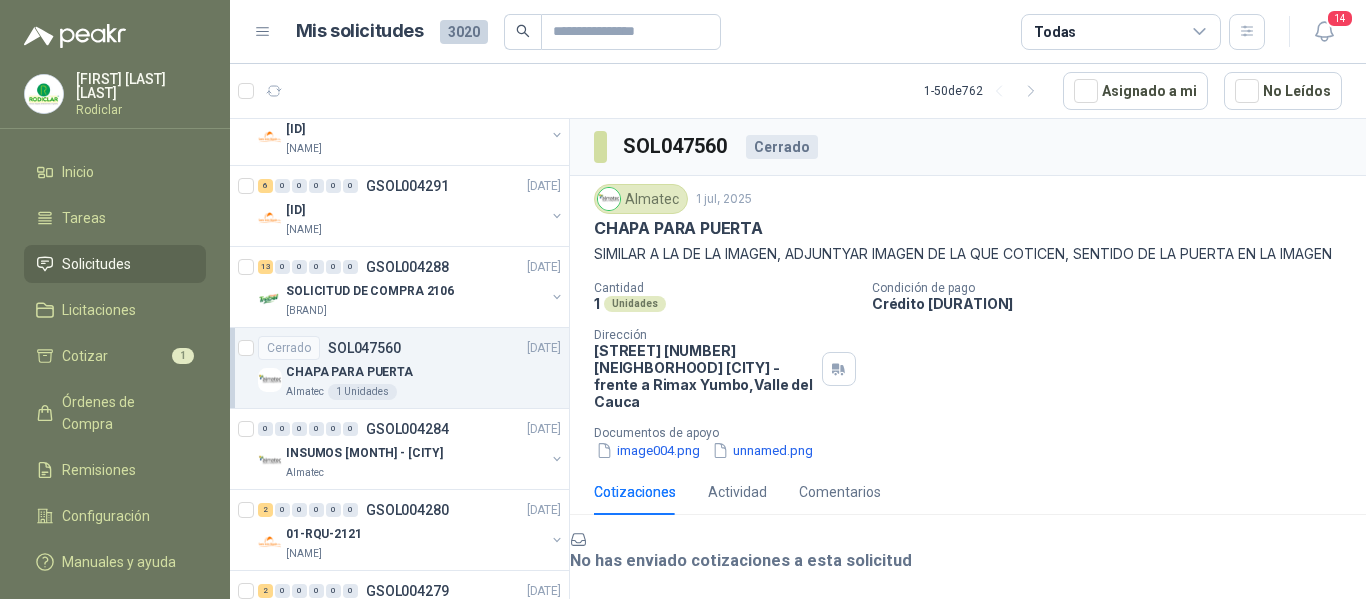 scroll, scrollTop: 1300, scrollLeft: 0, axis: vertical 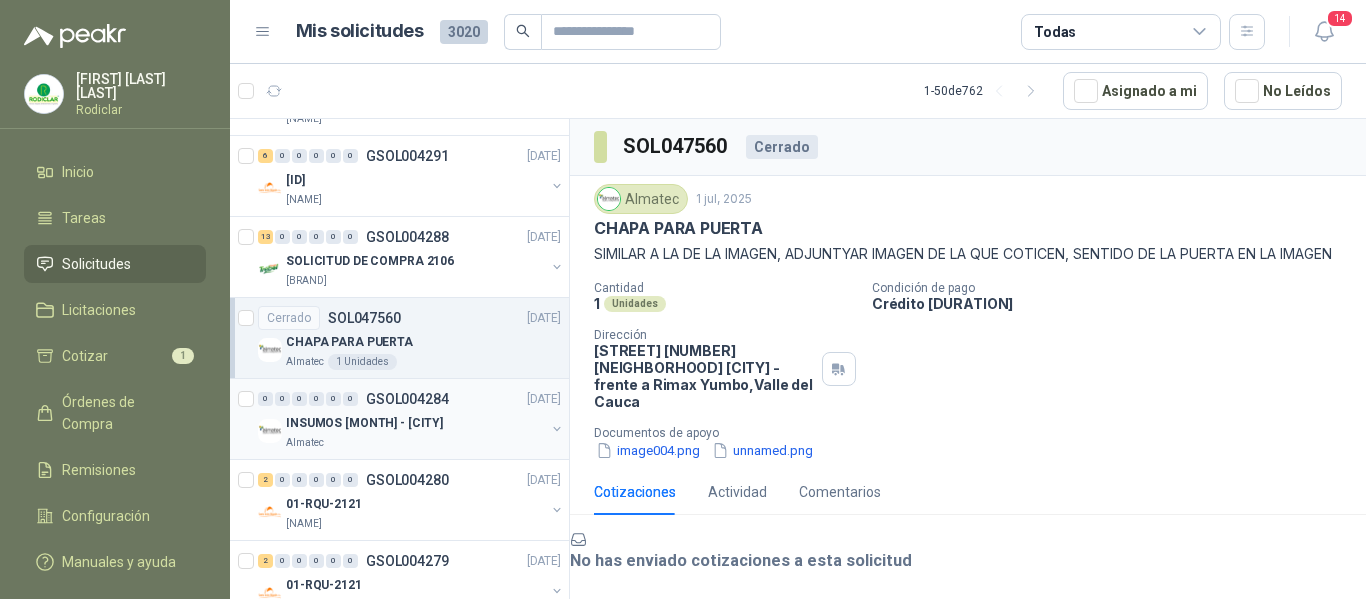 click on "Almatec" at bounding box center (415, 443) 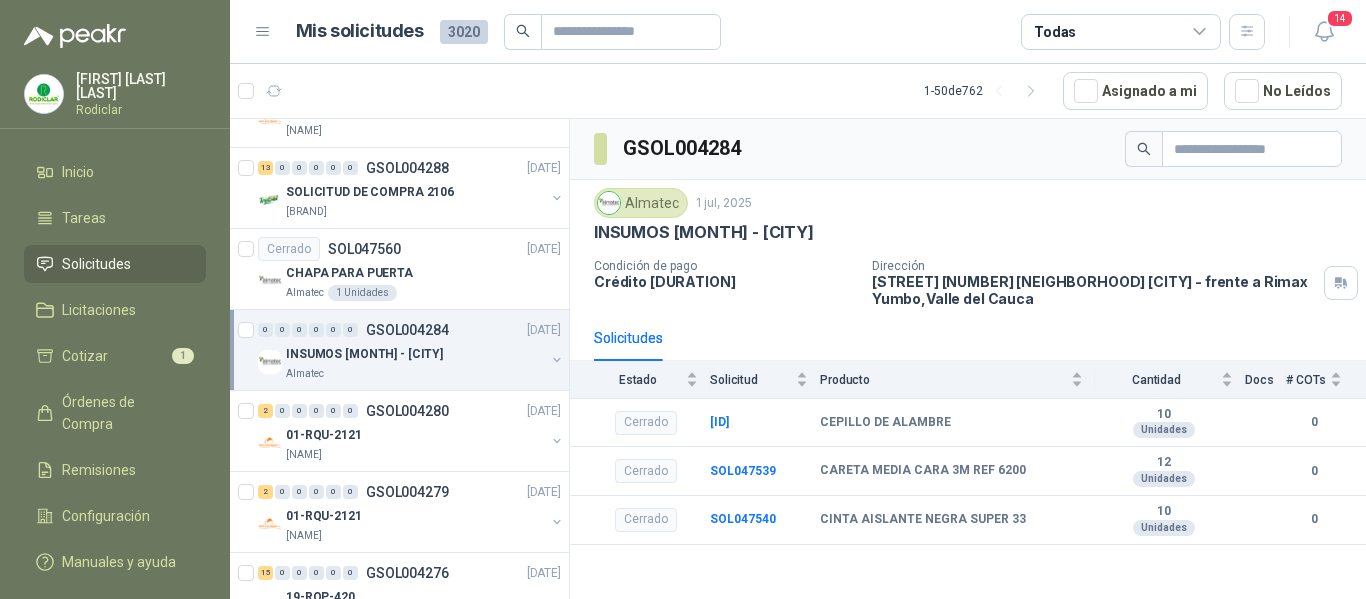 scroll, scrollTop: 1400, scrollLeft: 0, axis: vertical 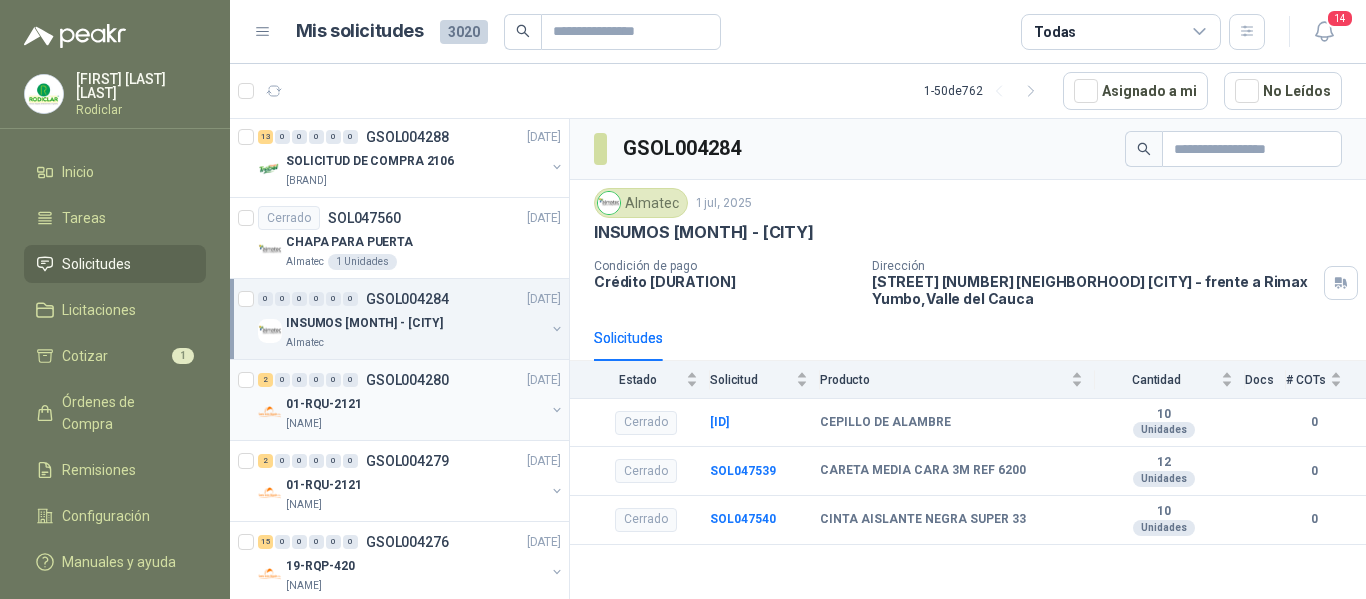 click on "[NAME]" at bounding box center [415, 424] 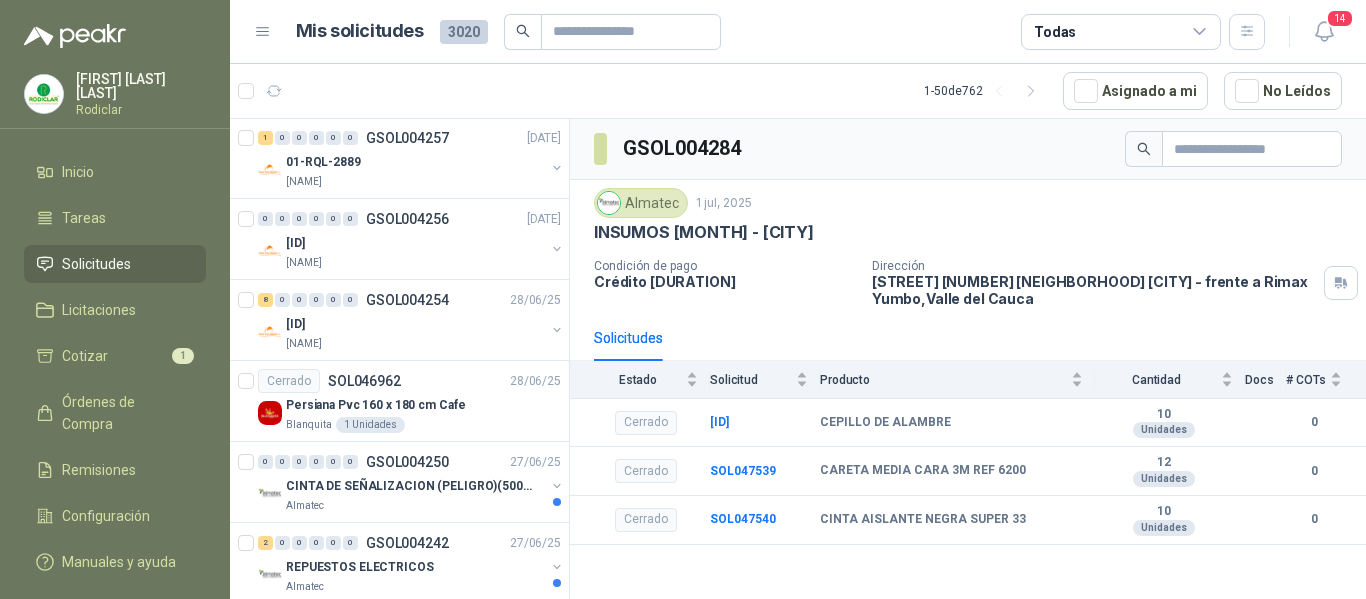 scroll, scrollTop: 2700, scrollLeft: 0, axis: vertical 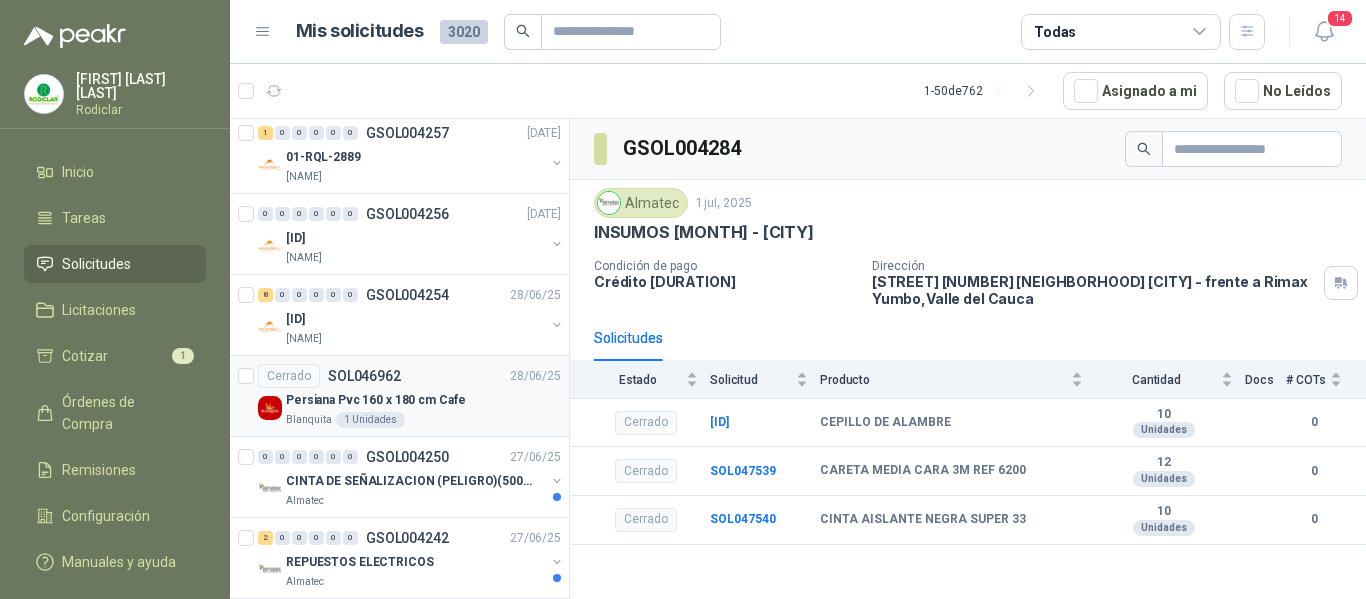 click on "[BRAND] 1 Unidades" at bounding box center (423, 420) 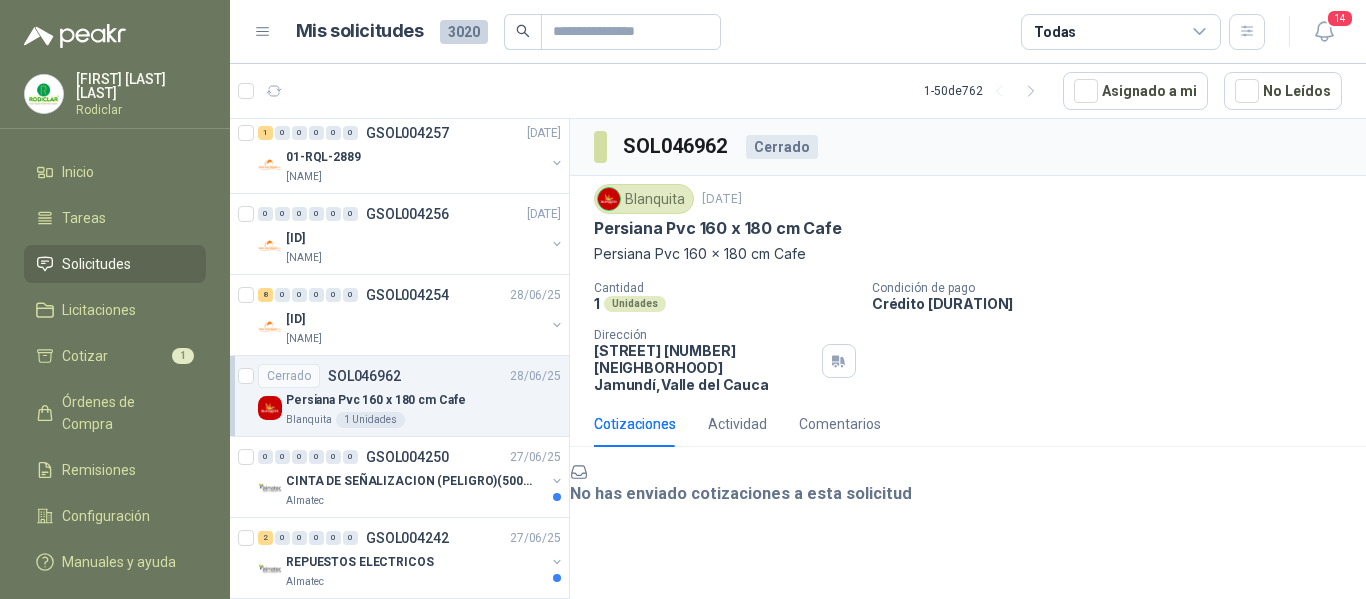 scroll, scrollTop: 58, scrollLeft: 0, axis: vertical 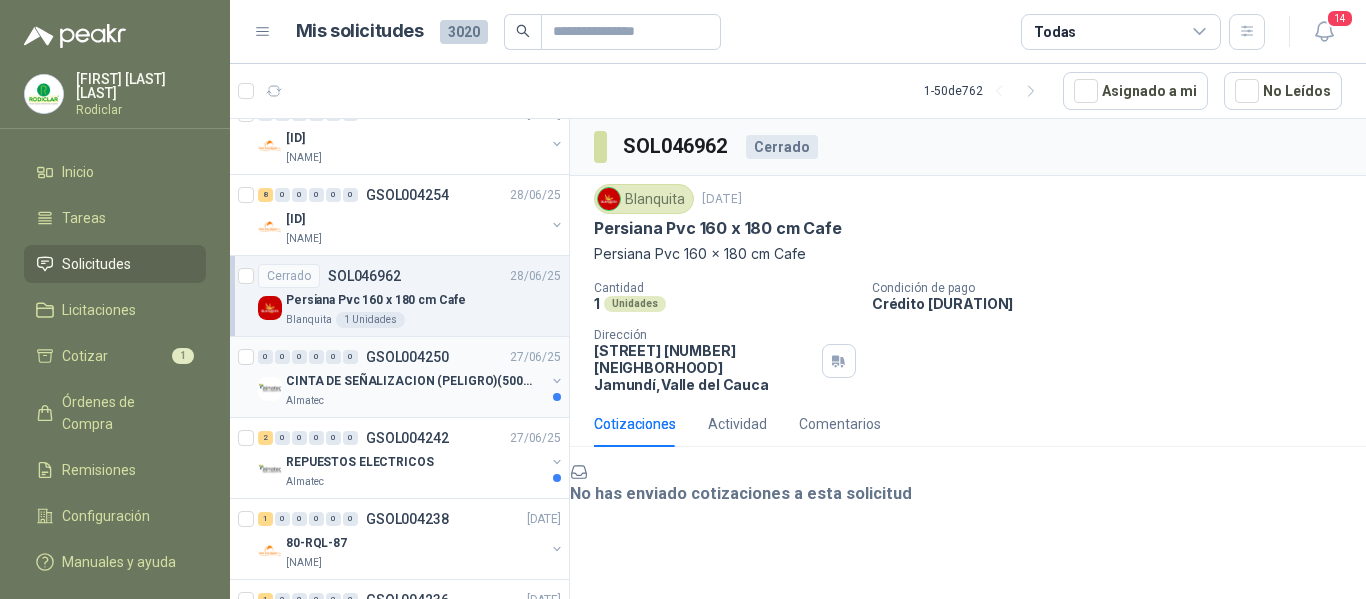 click on "Almatec" at bounding box center (415, 401) 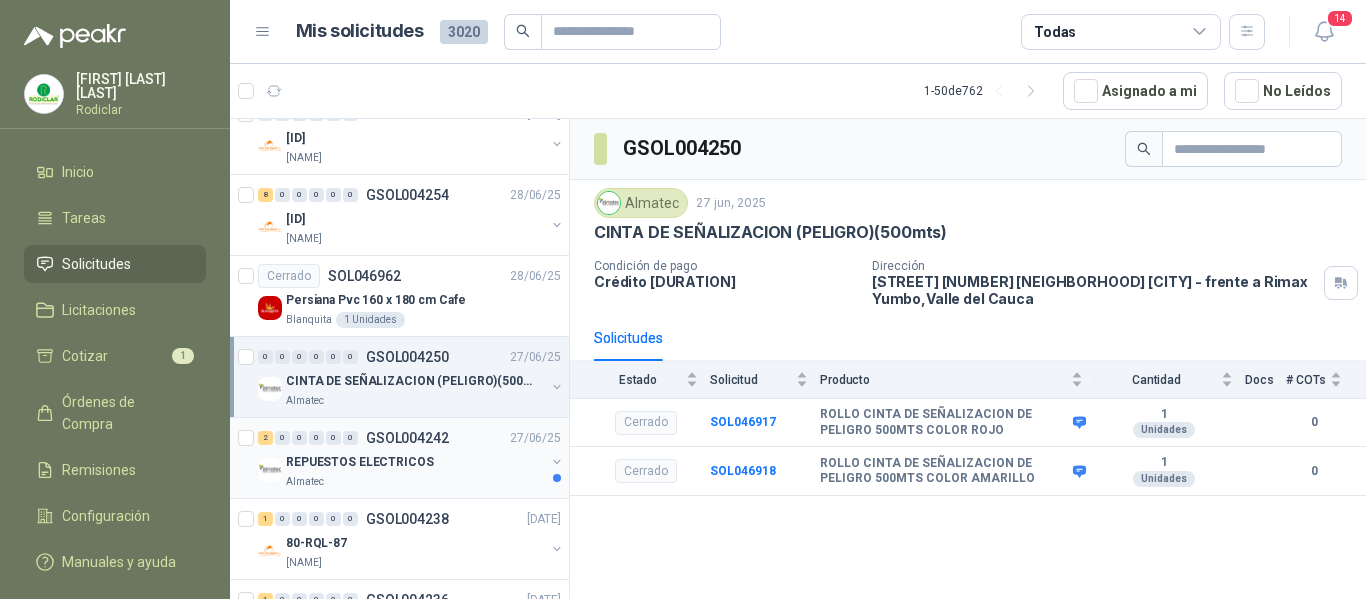 click on "Almatec" at bounding box center [415, 482] 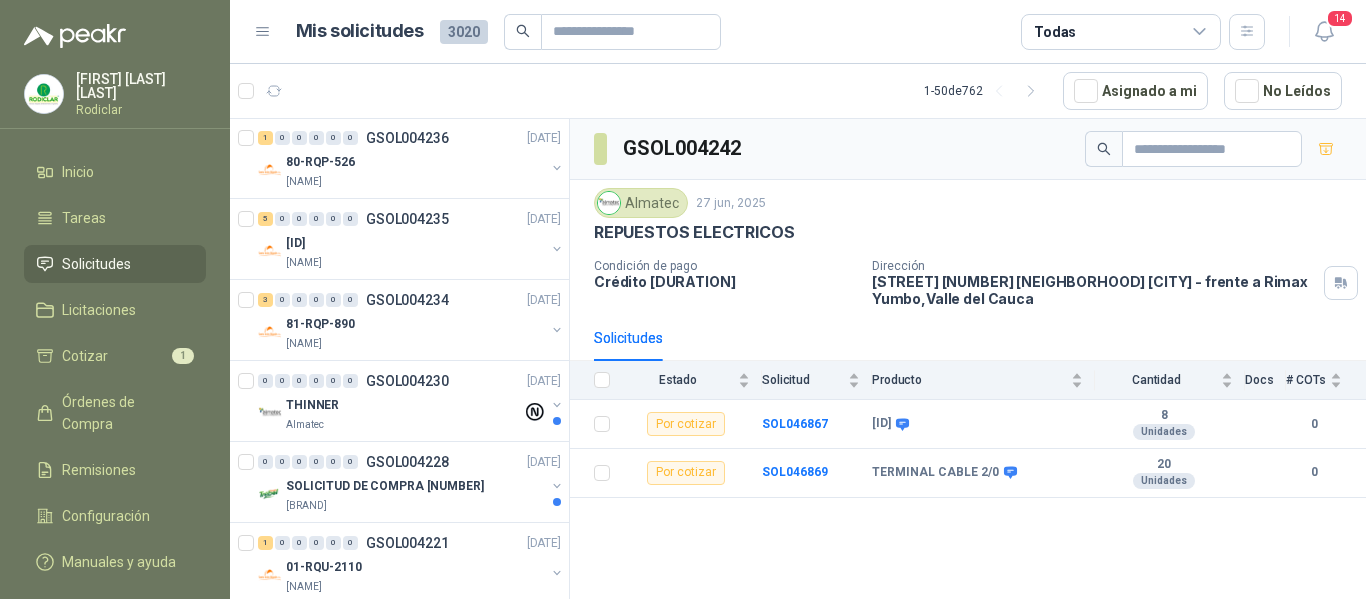 scroll, scrollTop: 3300, scrollLeft: 0, axis: vertical 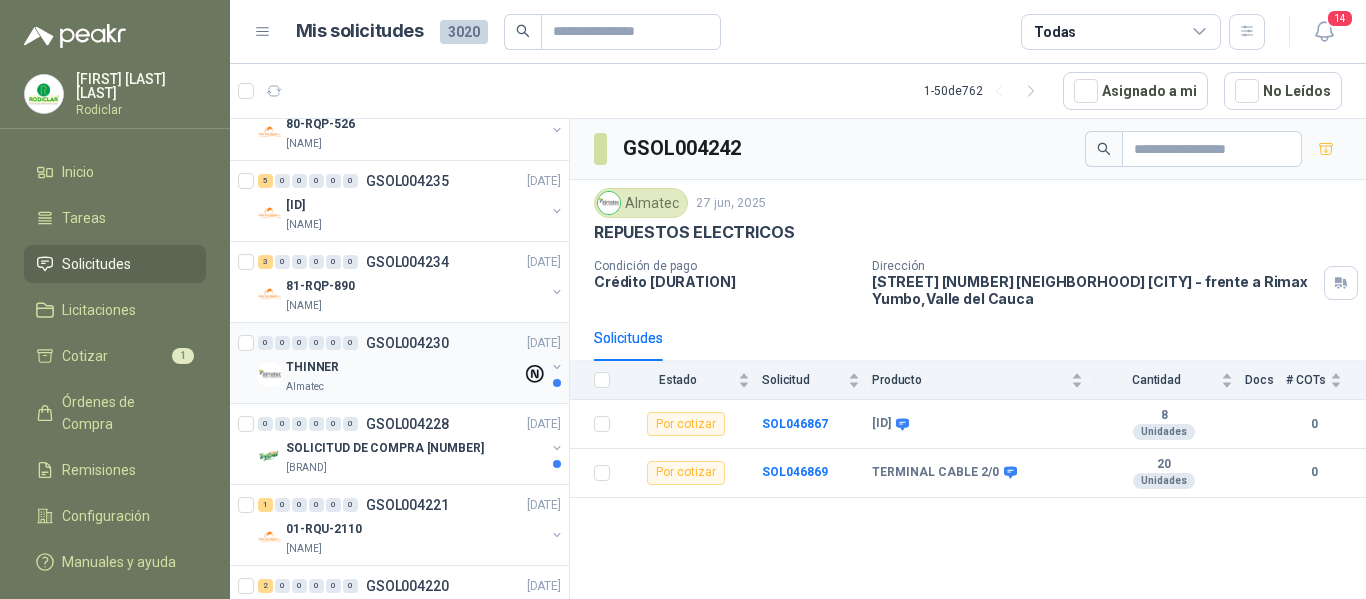 click on "Almatec" at bounding box center (404, 387) 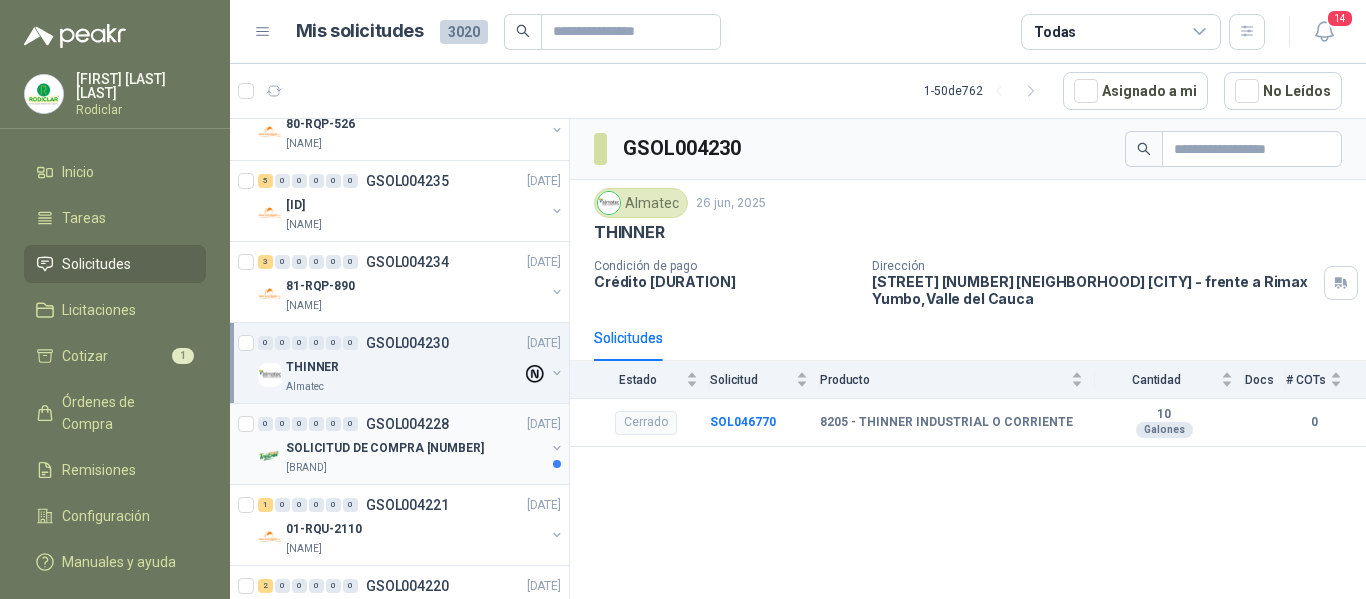 click on "SOLICITUD DE COMPRA [NUMBER]" at bounding box center (415, 448) 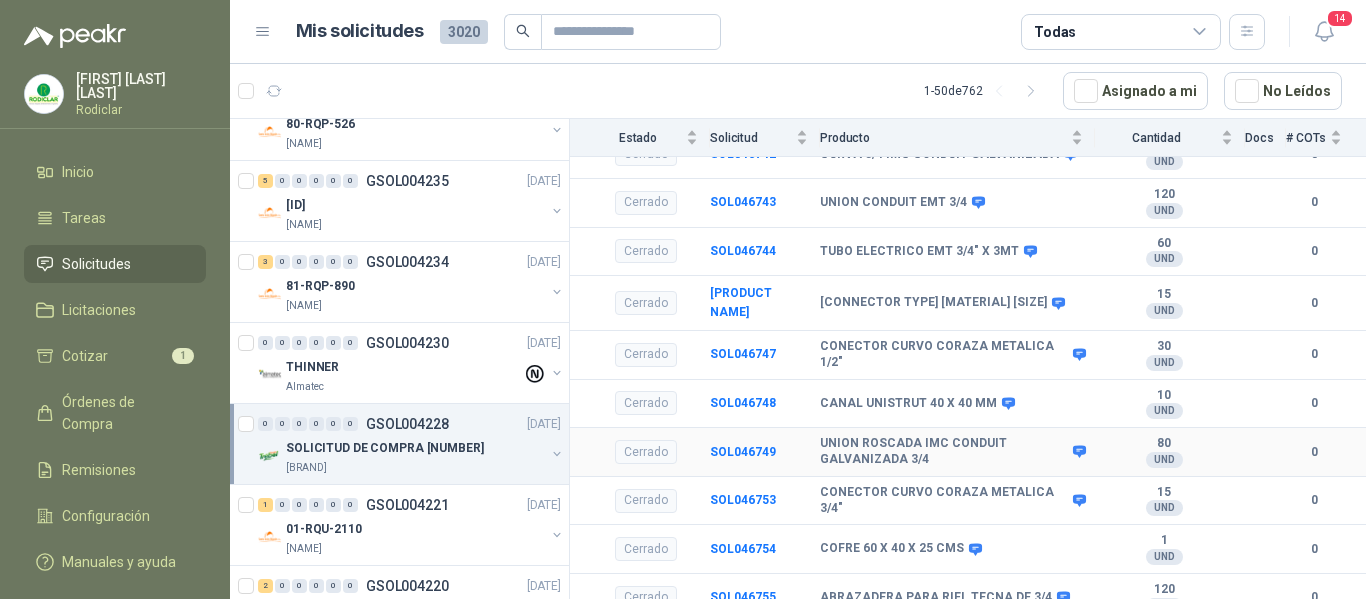 scroll, scrollTop: 410, scrollLeft: 0, axis: vertical 